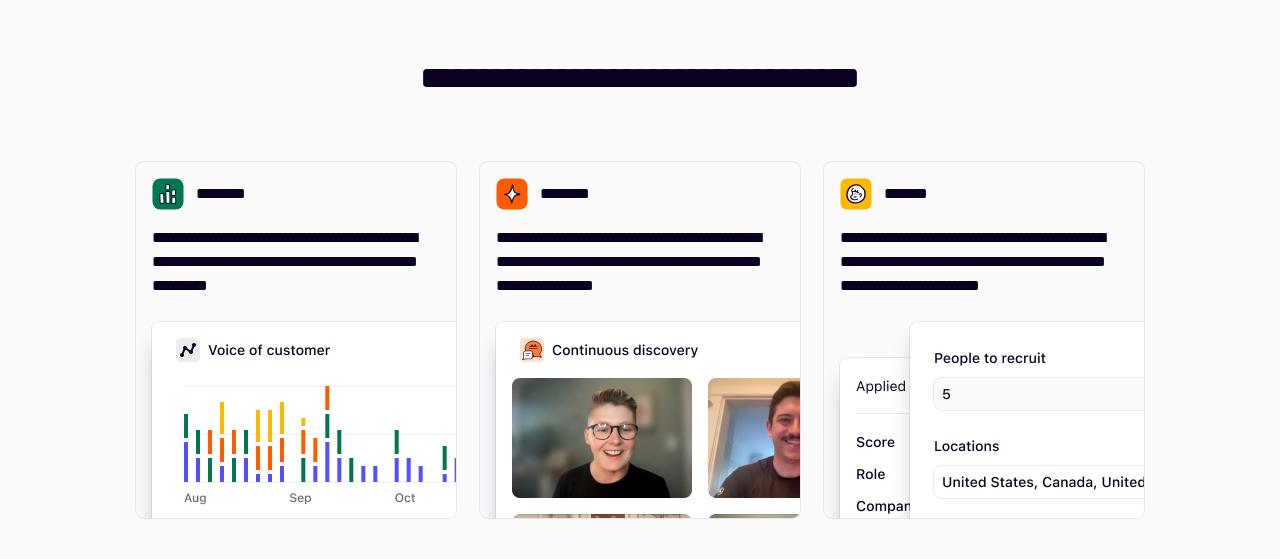 scroll, scrollTop: 0, scrollLeft: 0, axis: both 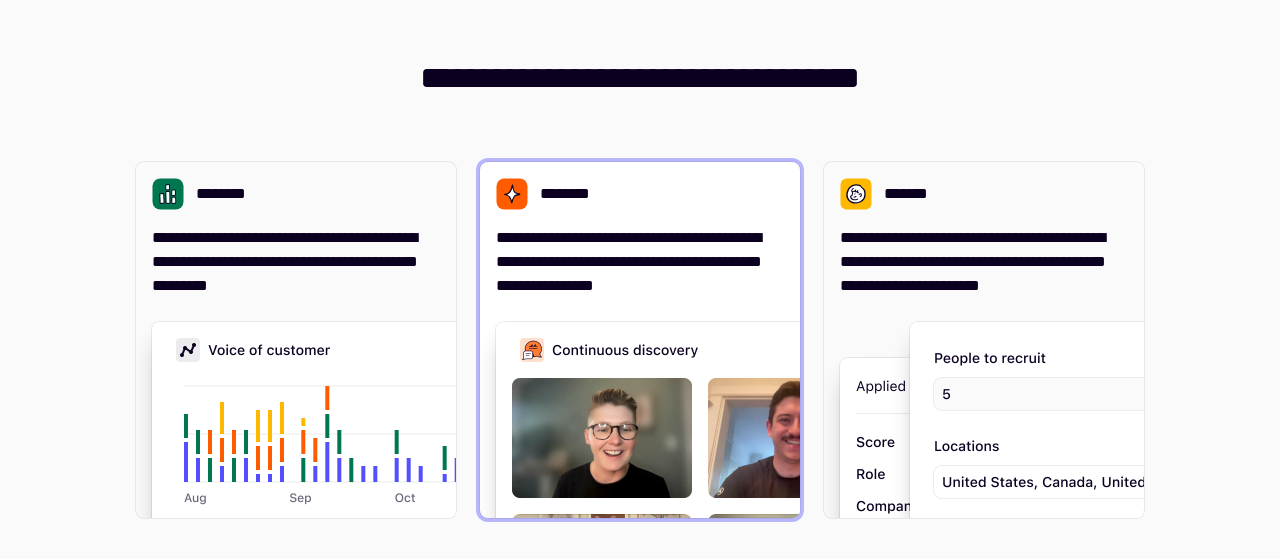 click on "**********" at bounding box center [640, 262] 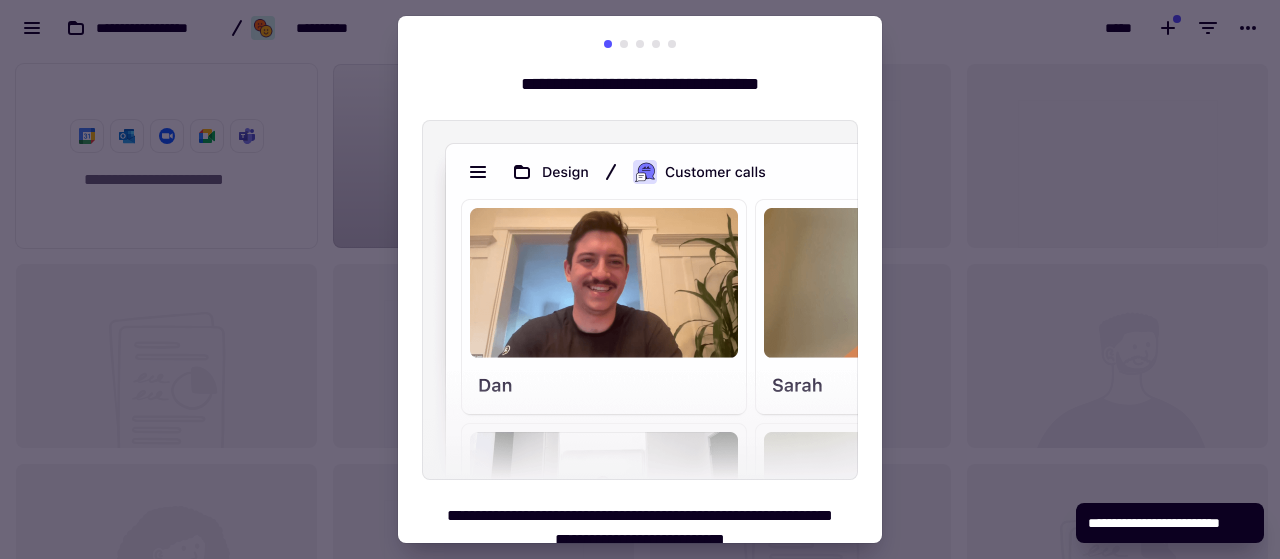 scroll, scrollTop: 16, scrollLeft: 16, axis: both 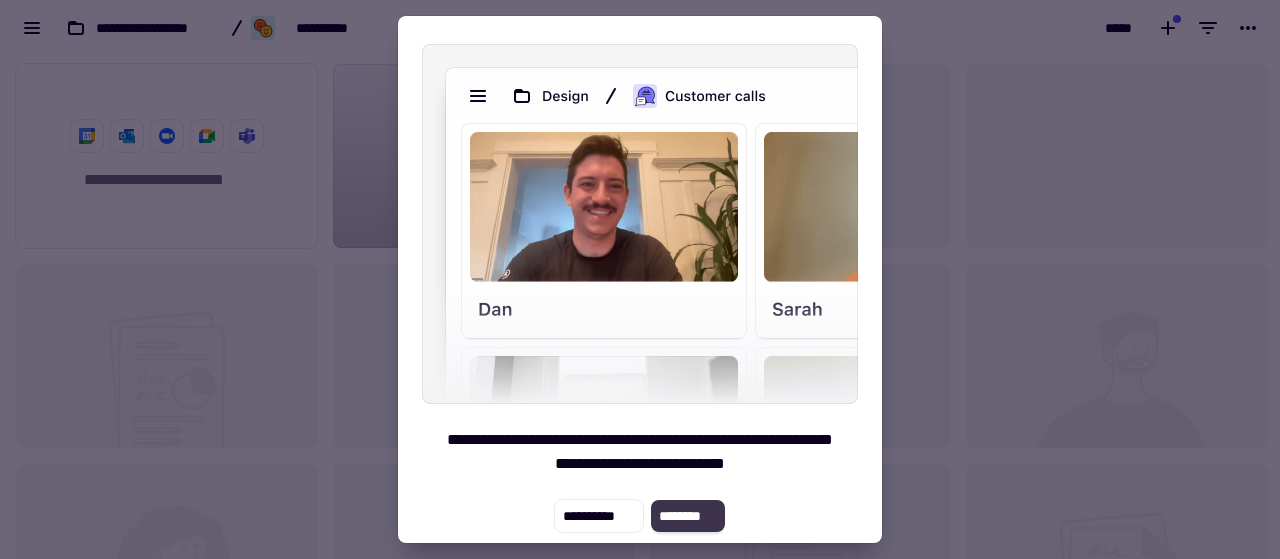 click on "********" 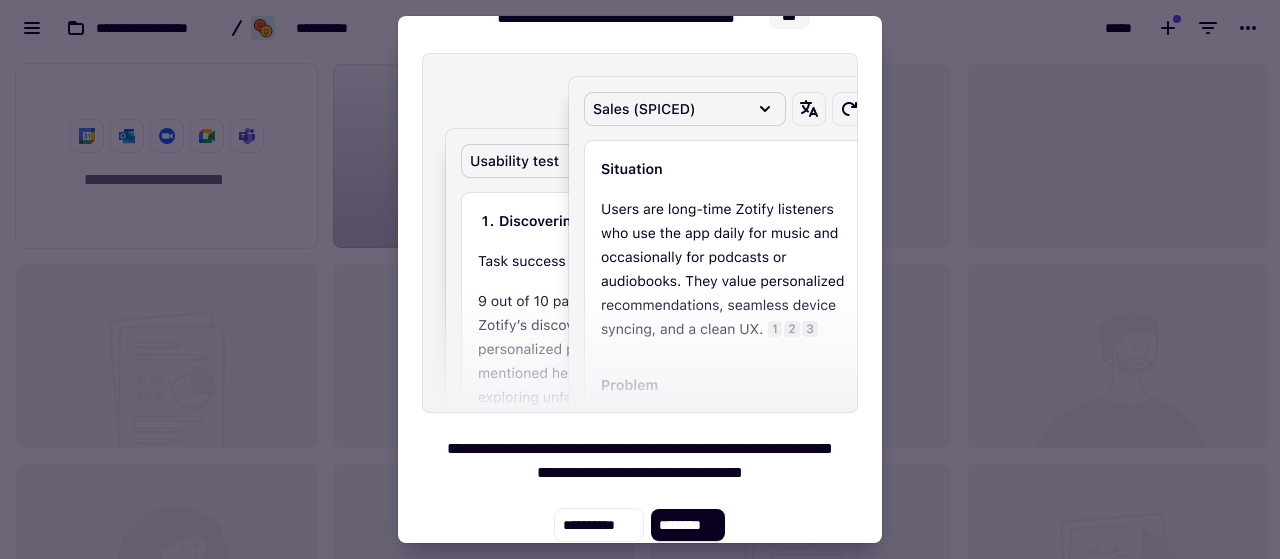 scroll, scrollTop: 73, scrollLeft: 0, axis: vertical 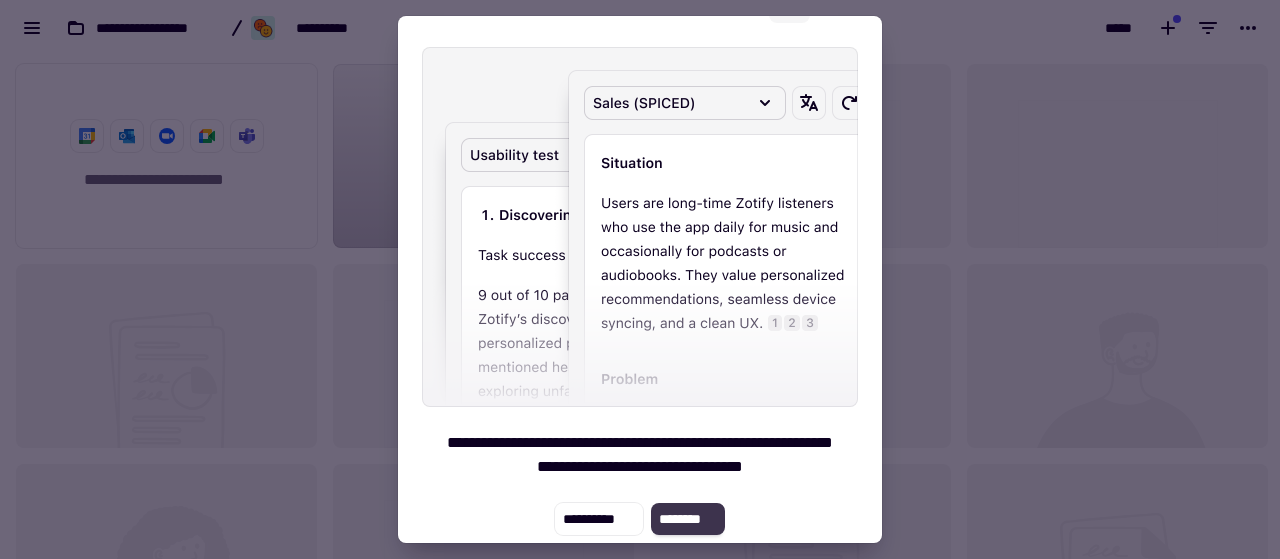 click on "********" 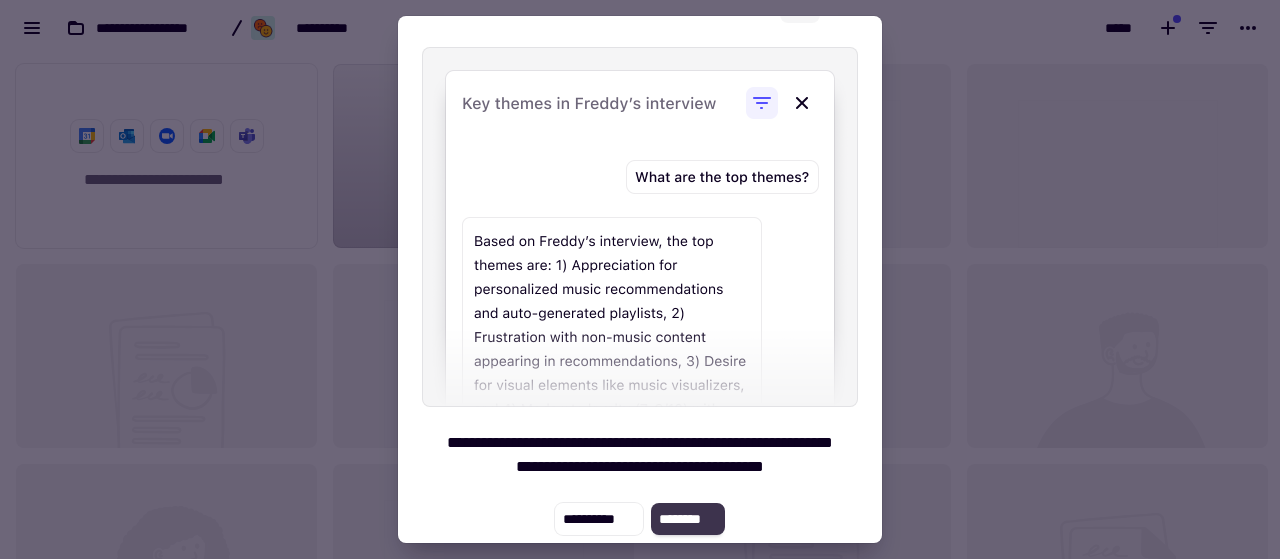 click on "********" 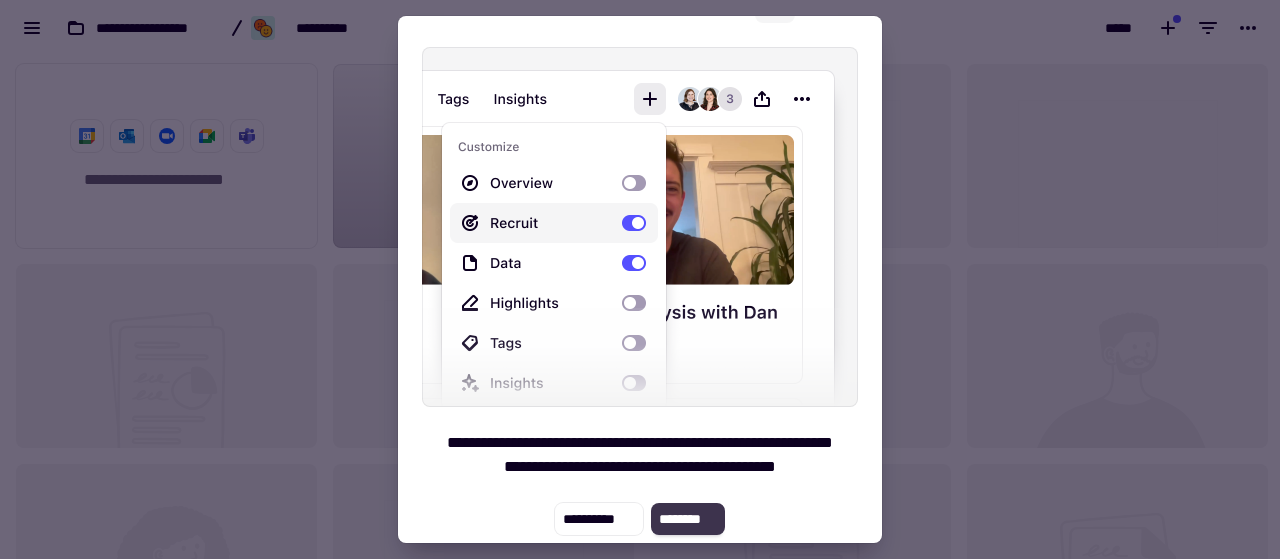 click on "********" 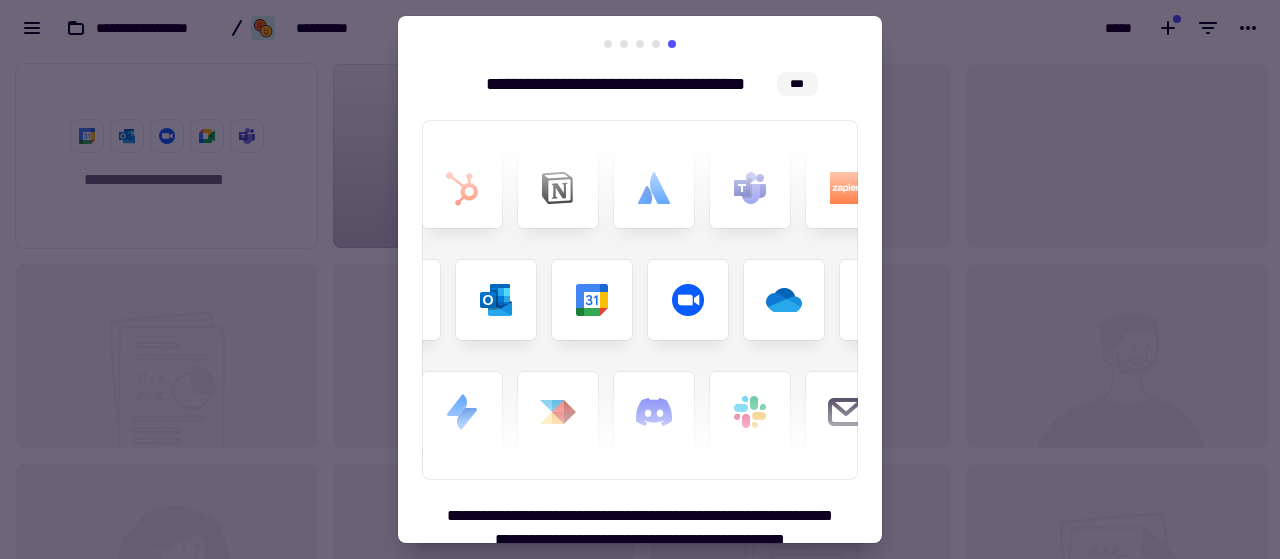 scroll, scrollTop: 76, scrollLeft: 0, axis: vertical 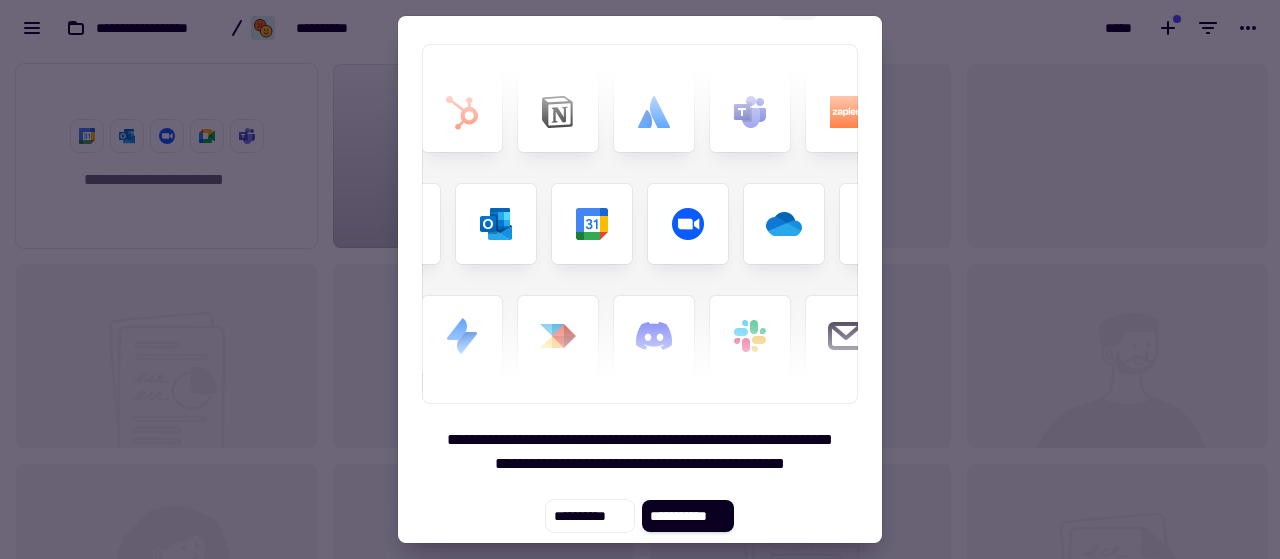 click on "**********" at bounding box center (640, 248) 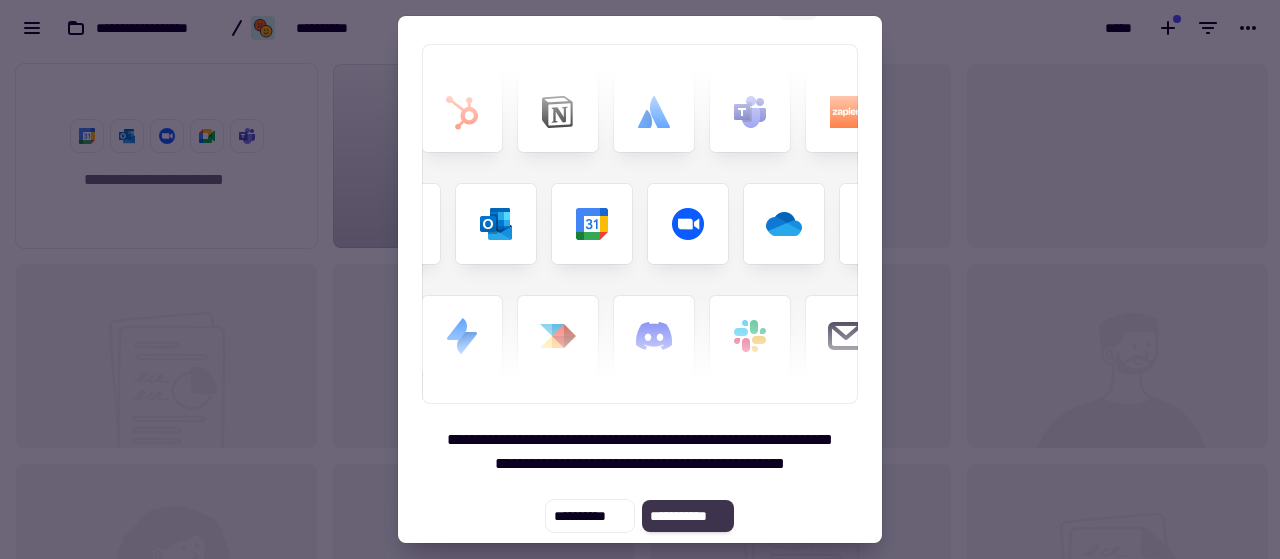 click on "**********" 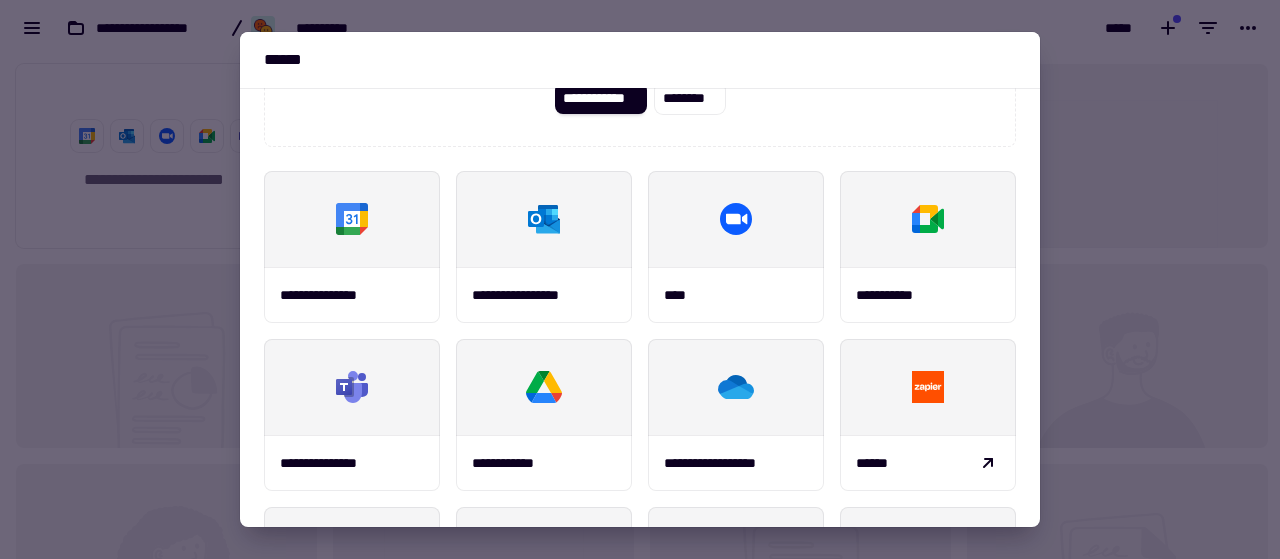 scroll, scrollTop: 186, scrollLeft: 0, axis: vertical 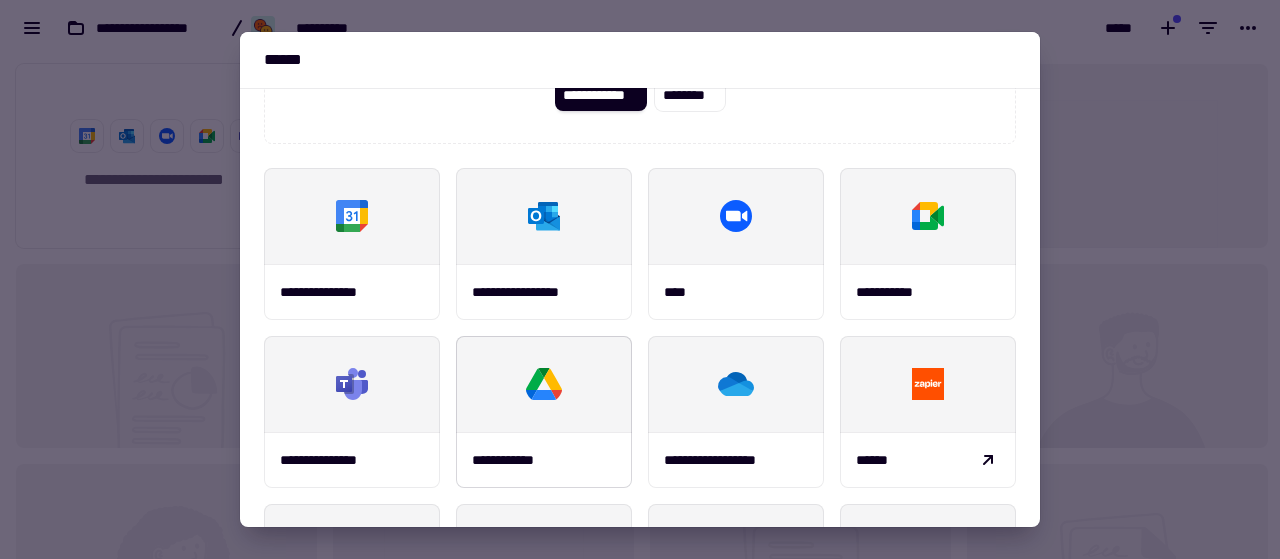 click at bounding box center [544, 384] 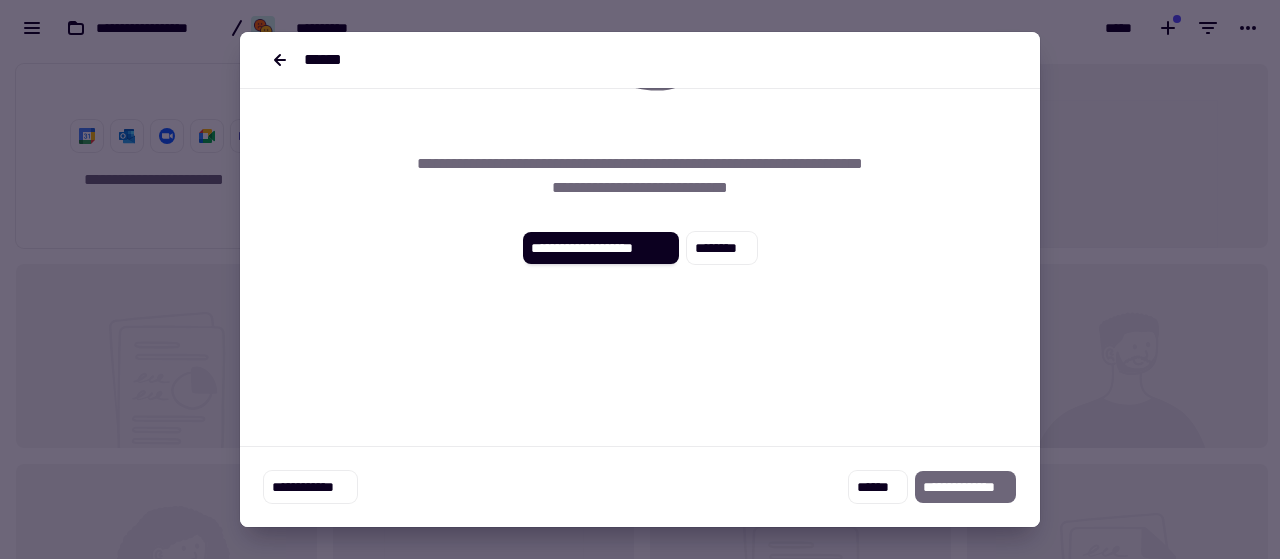 scroll, scrollTop: 0, scrollLeft: 0, axis: both 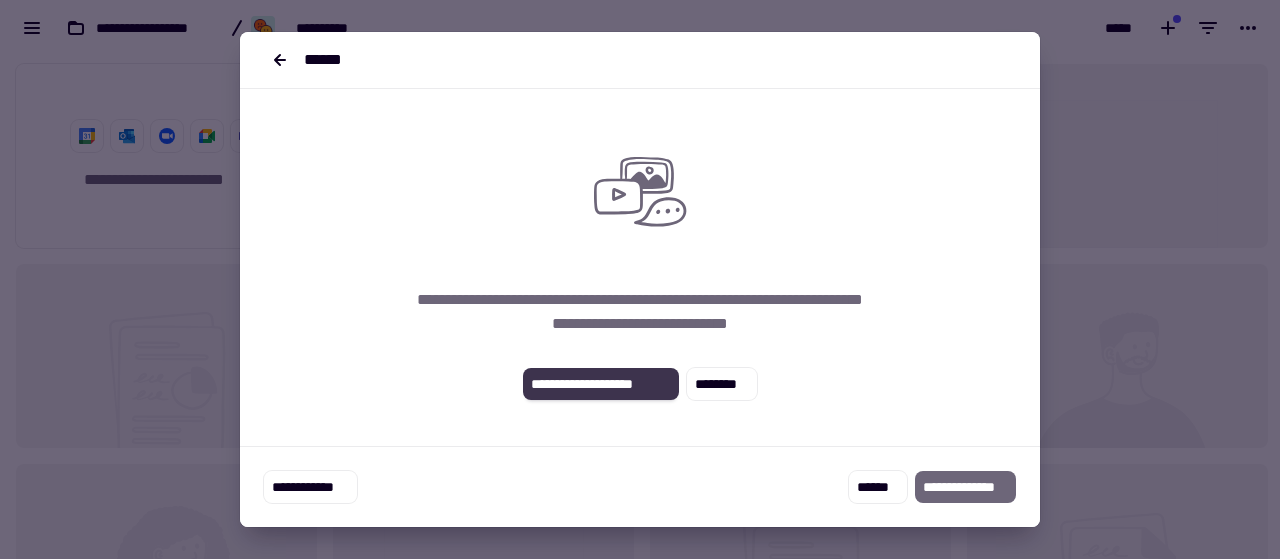 click on "**********" 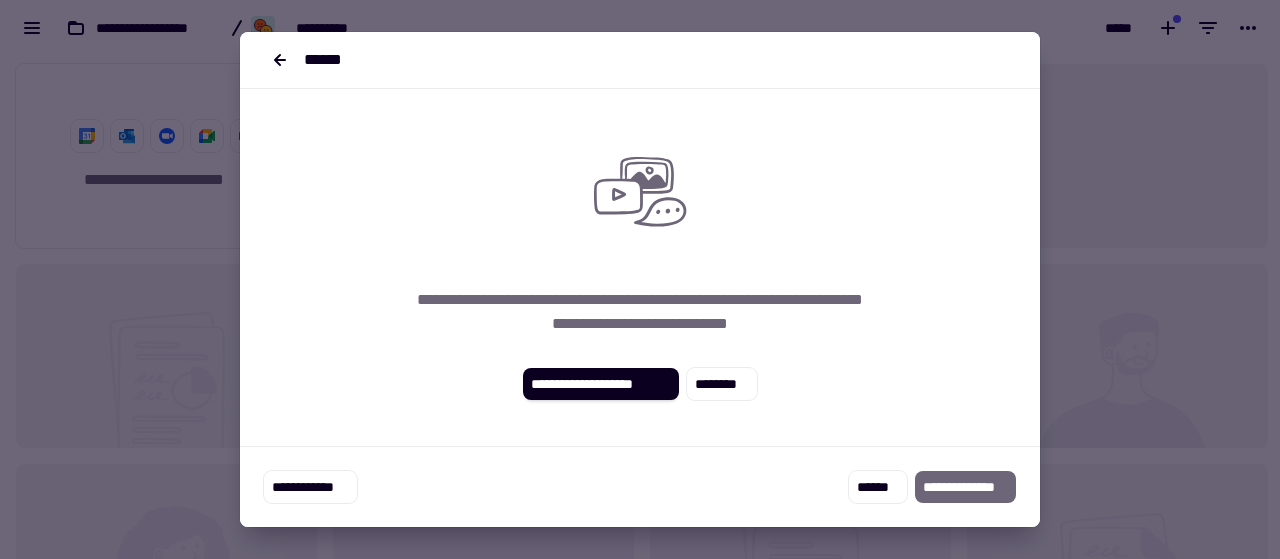 click on "**********" at bounding box center [640, 264] 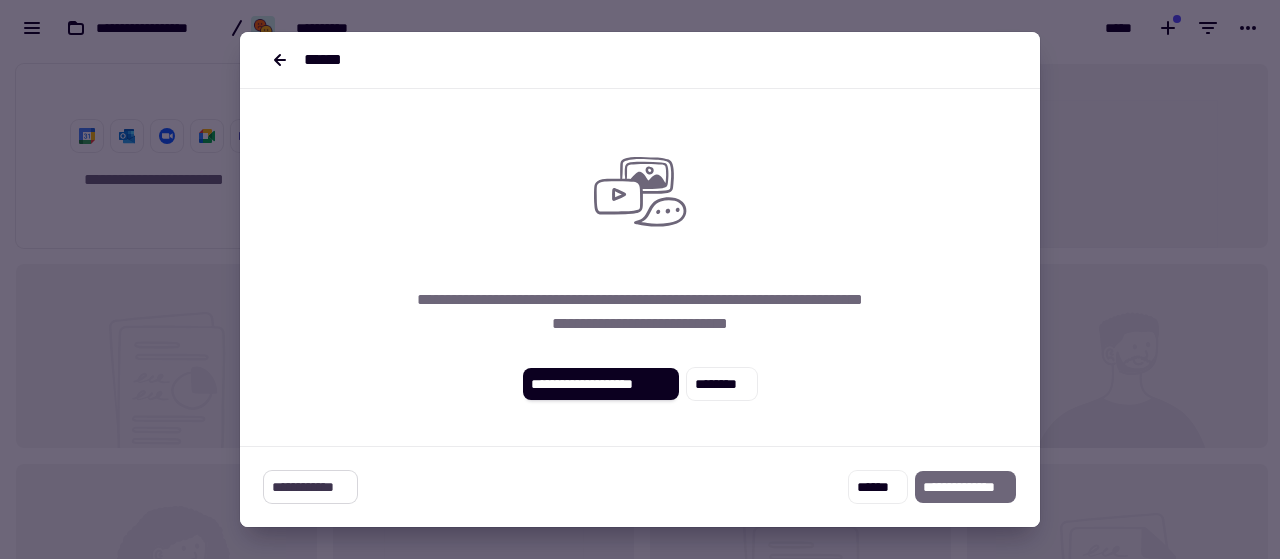 click on "**********" 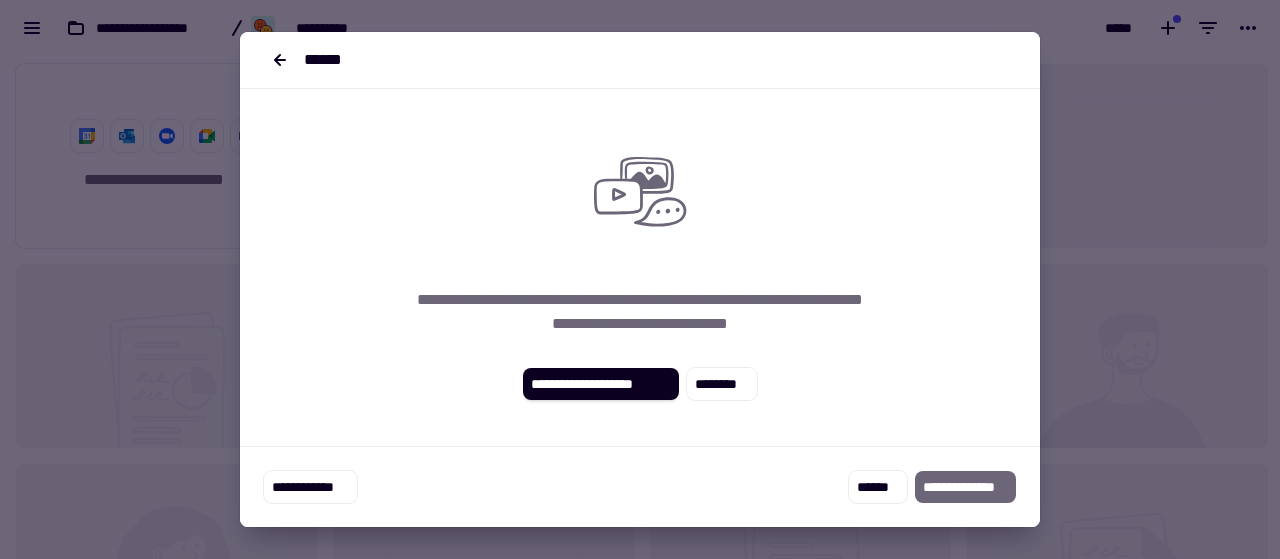 scroll, scrollTop: 136, scrollLeft: 0, axis: vertical 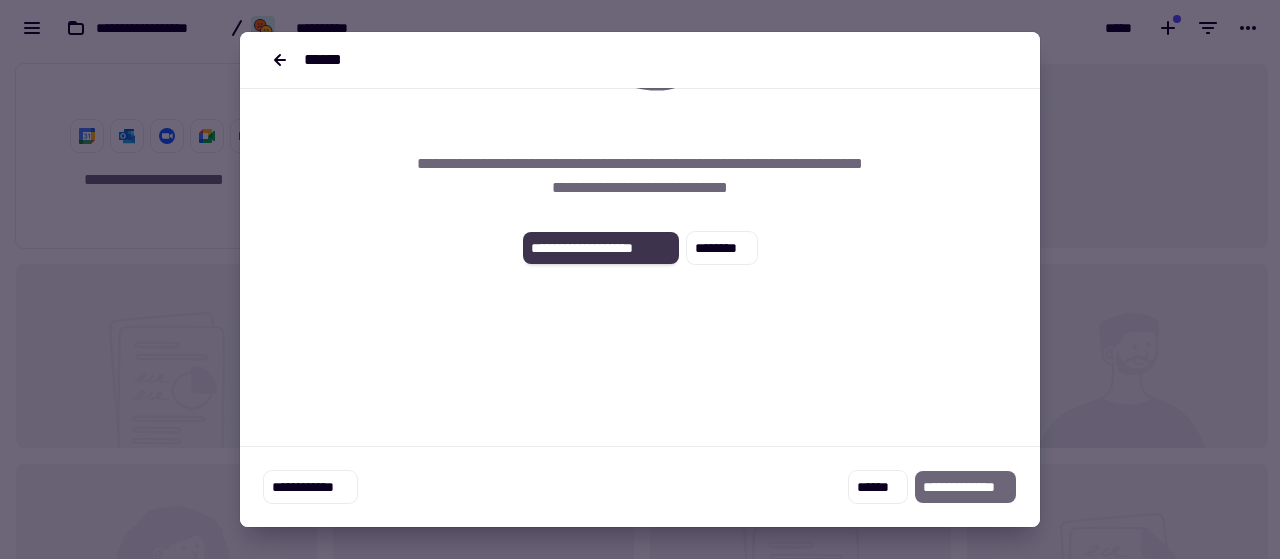 click on "**********" 